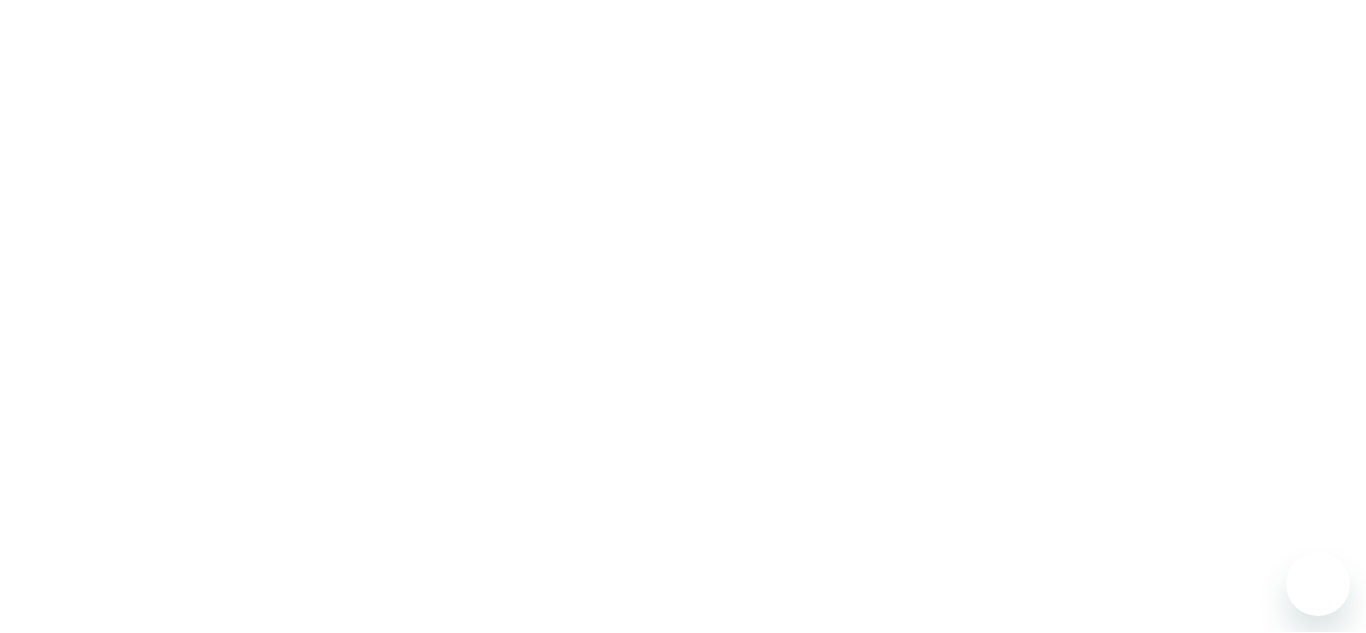 scroll, scrollTop: 0, scrollLeft: 0, axis: both 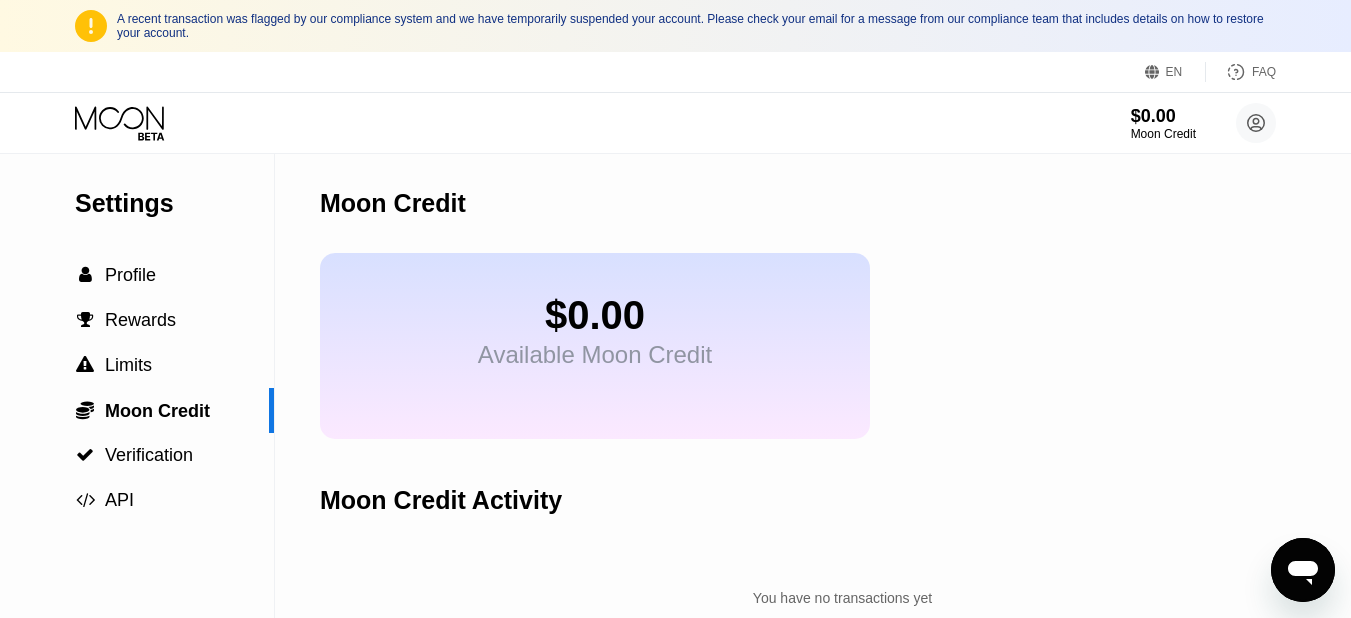 drag, startPoint x: 1304, startPoint y: 571, endPoint x: 2573, endPoint y: 1109, distance: 1378.3341 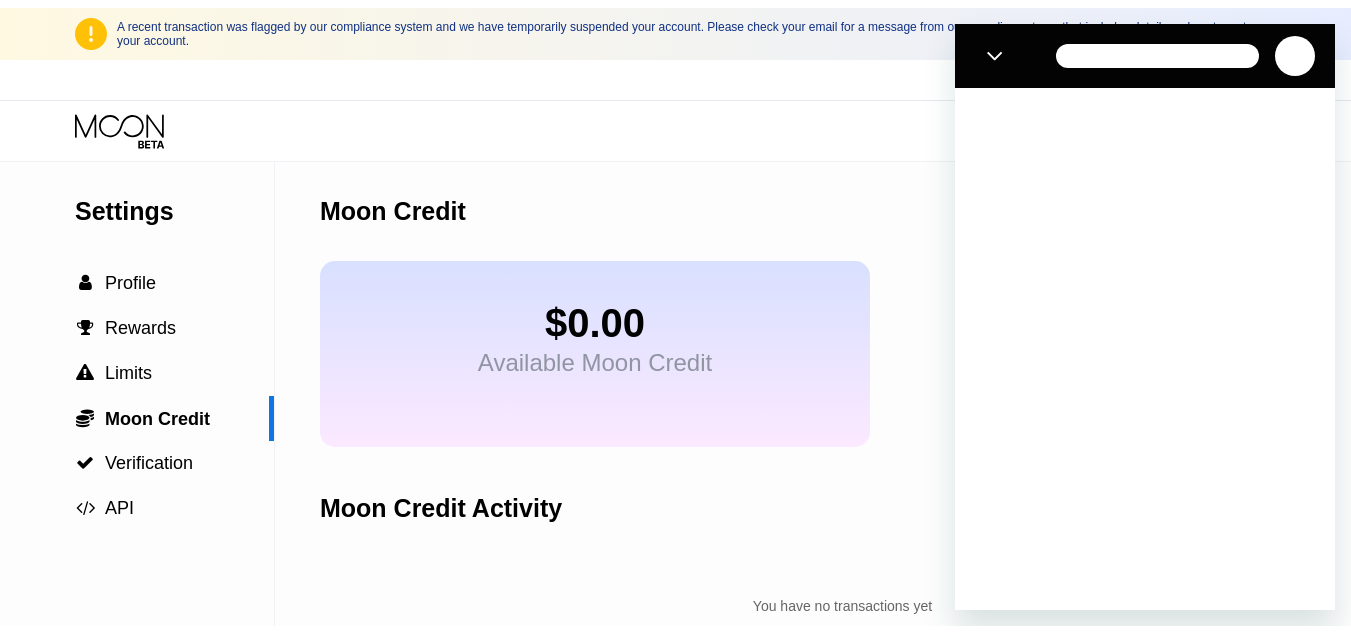 scroll, scrollTop: 0, scrollLeft: 0, axis: both 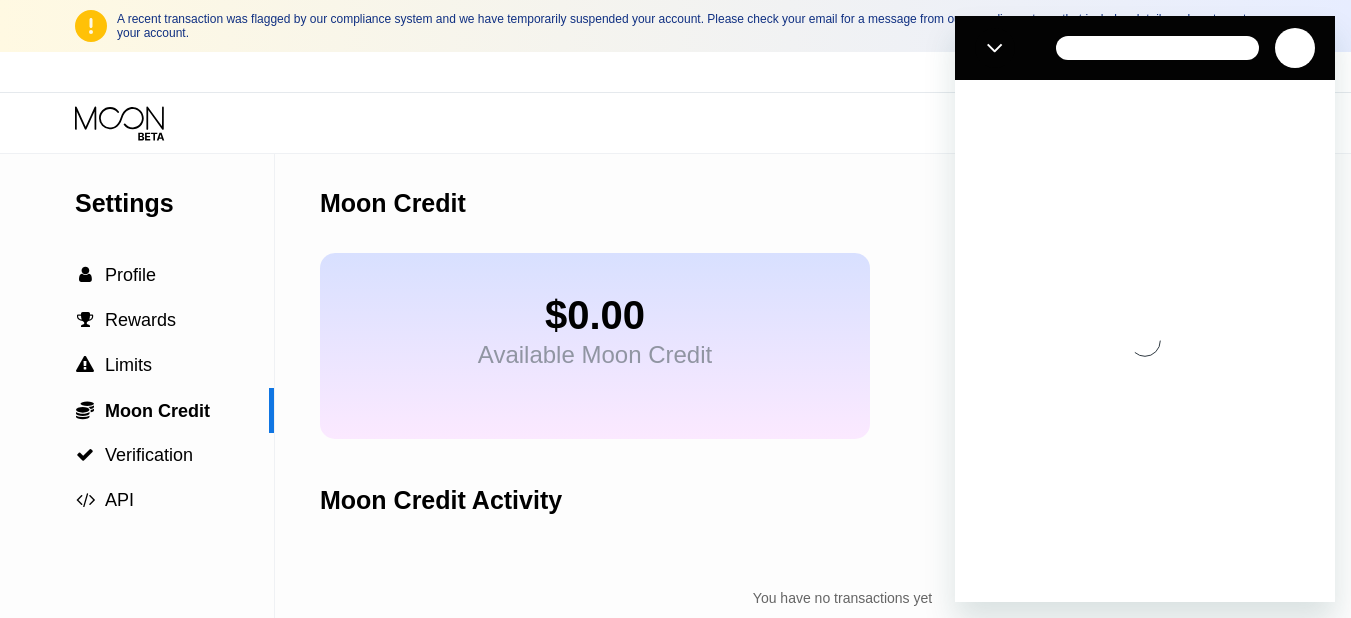 click on "$0.00 Available Moon Credit" at bounding box center (595, 346) 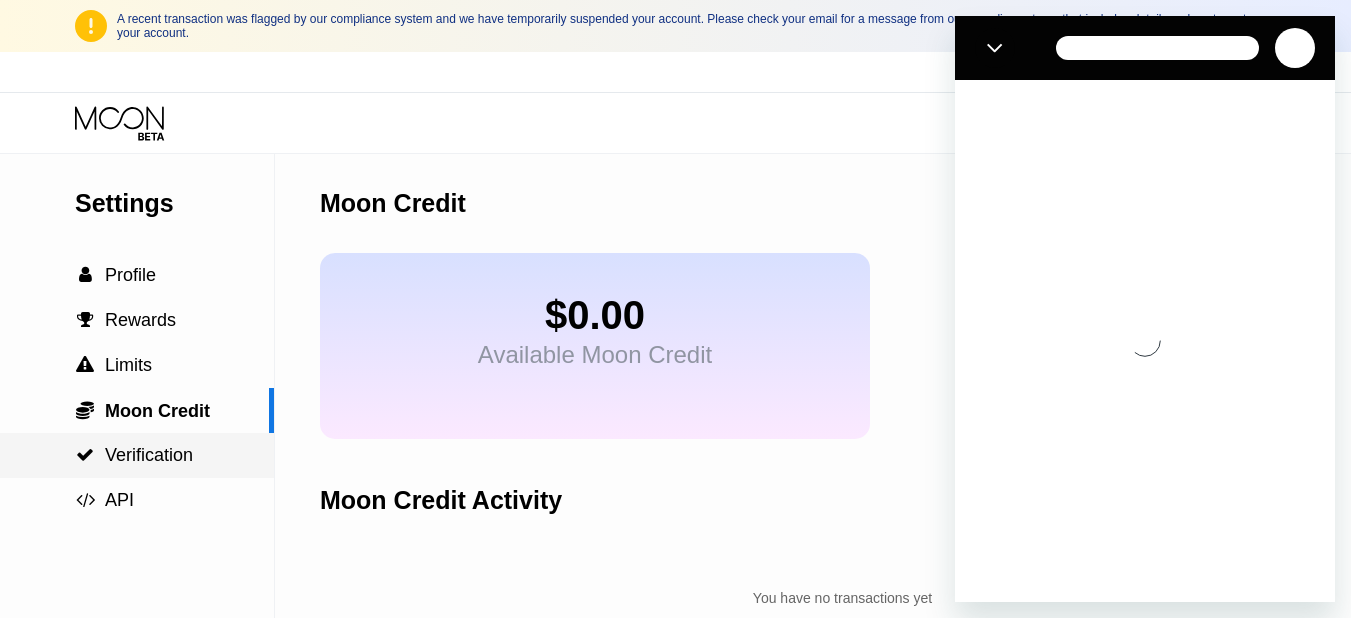 click on "Verification" at bounding box center (149, 455) 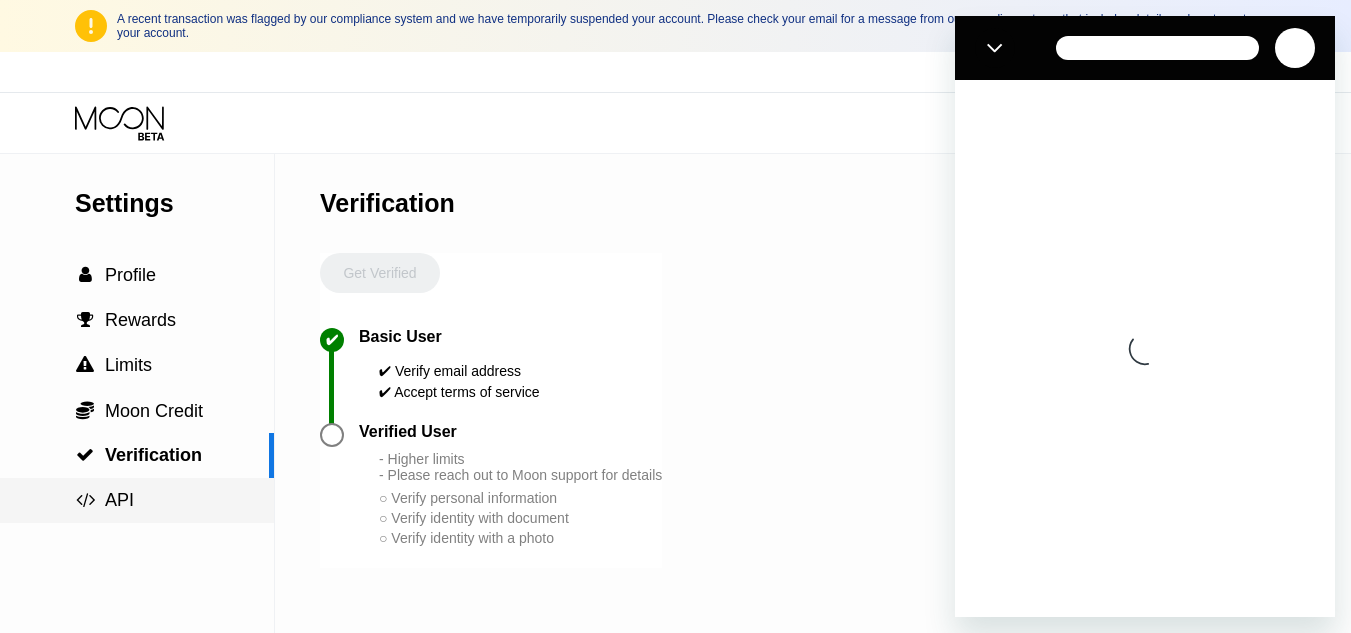 click on "API" at bounding box center (119, 500) 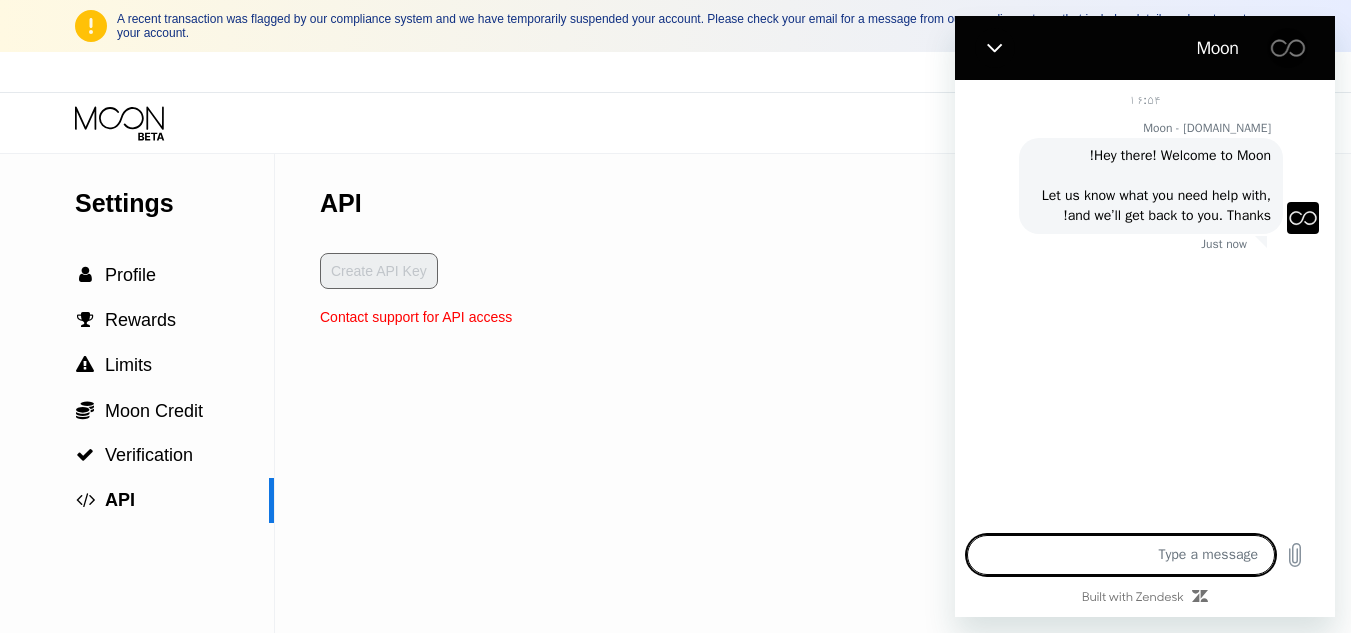 type on "x" 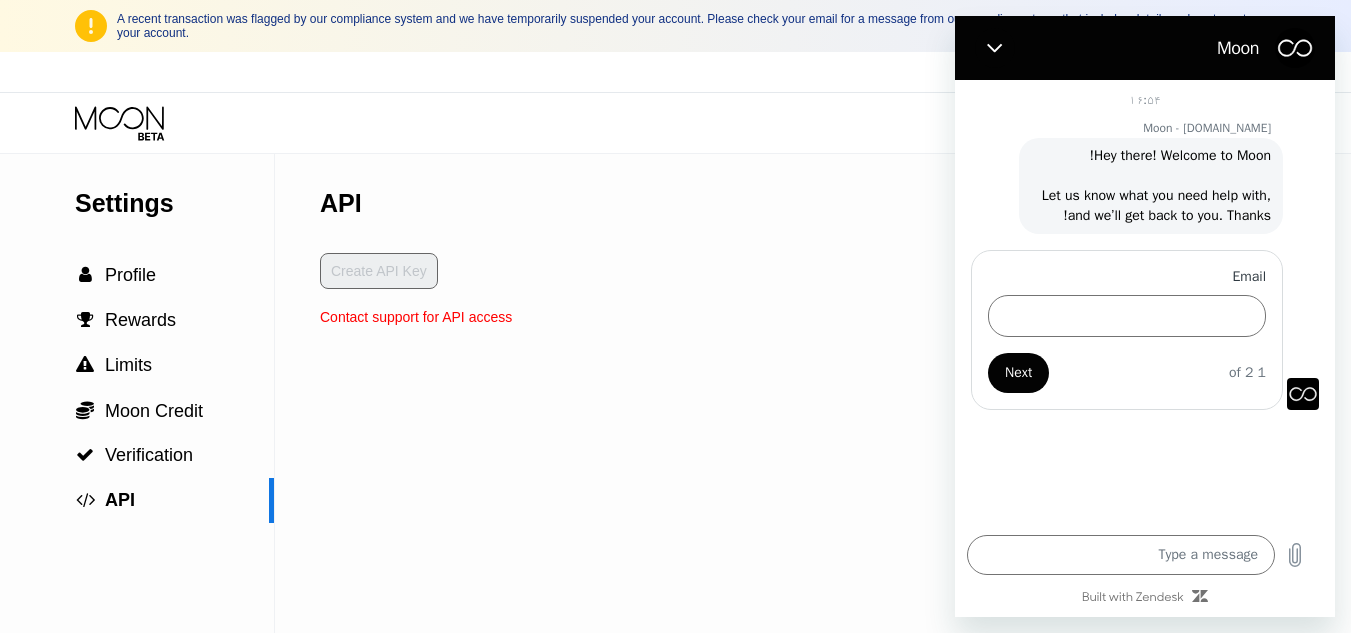 click on "Create API Key" at bounding box center (416, 281) 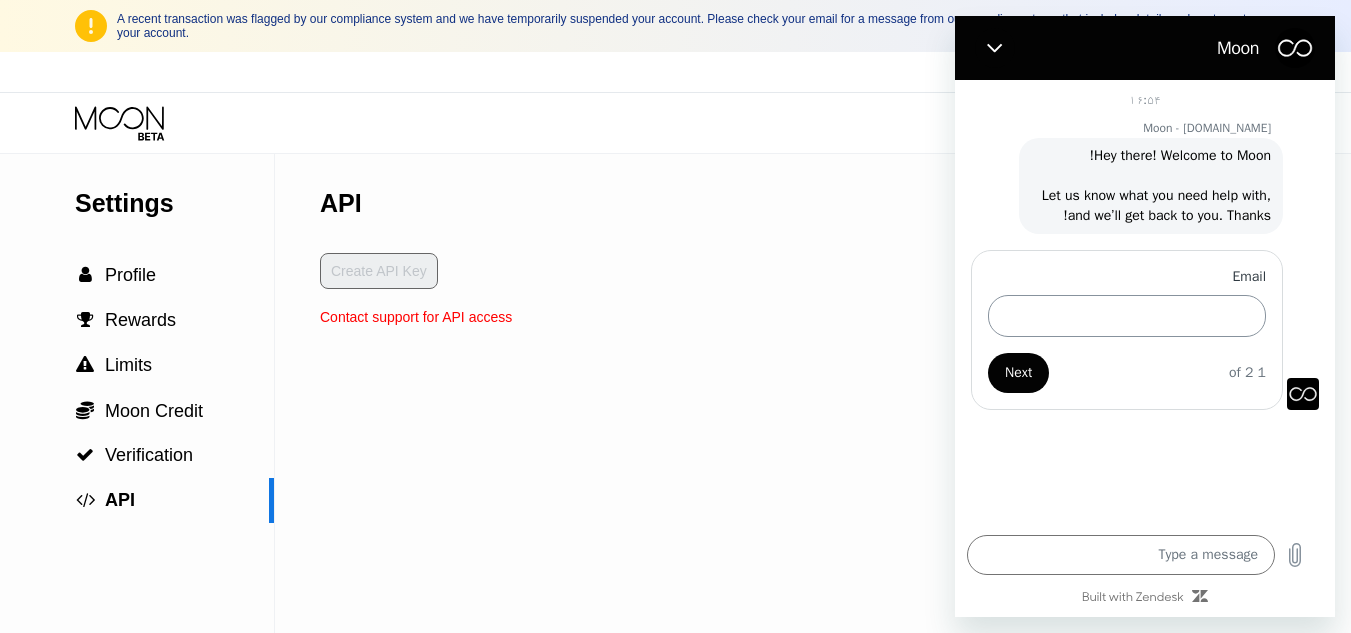 click on "Email" at bounding box center [1127, 316] 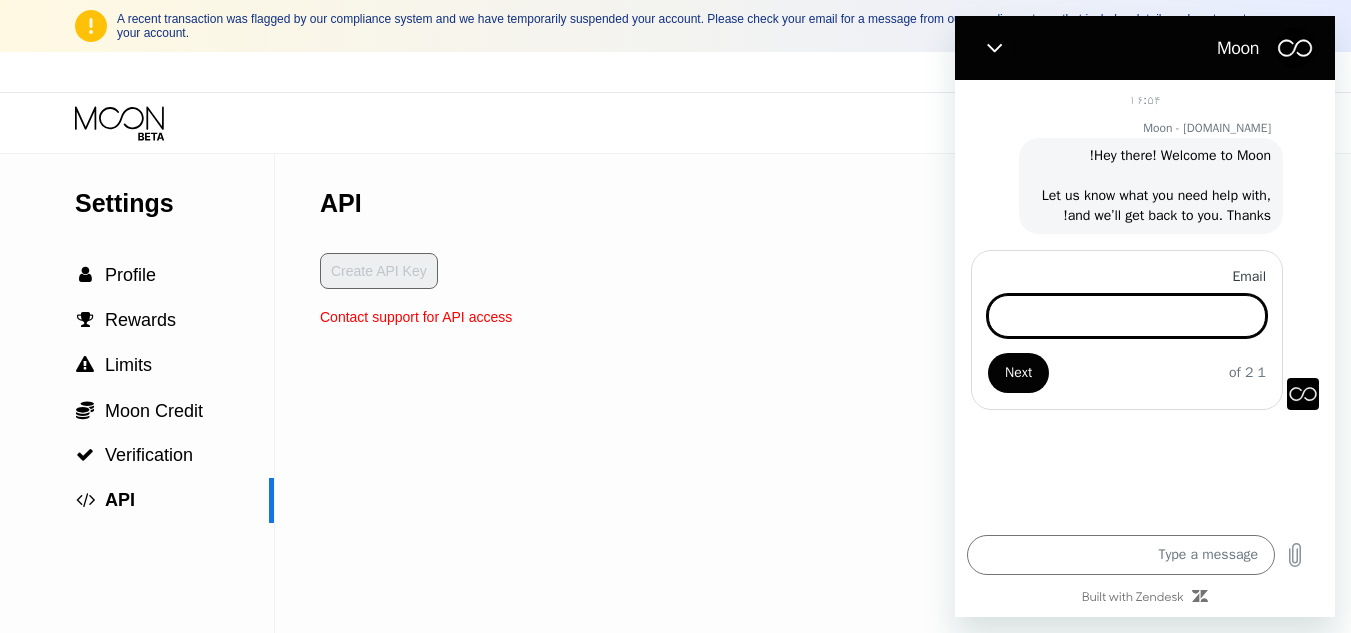 type on "[EMAIL_ADDRESS][DOMAIN_NAME]" 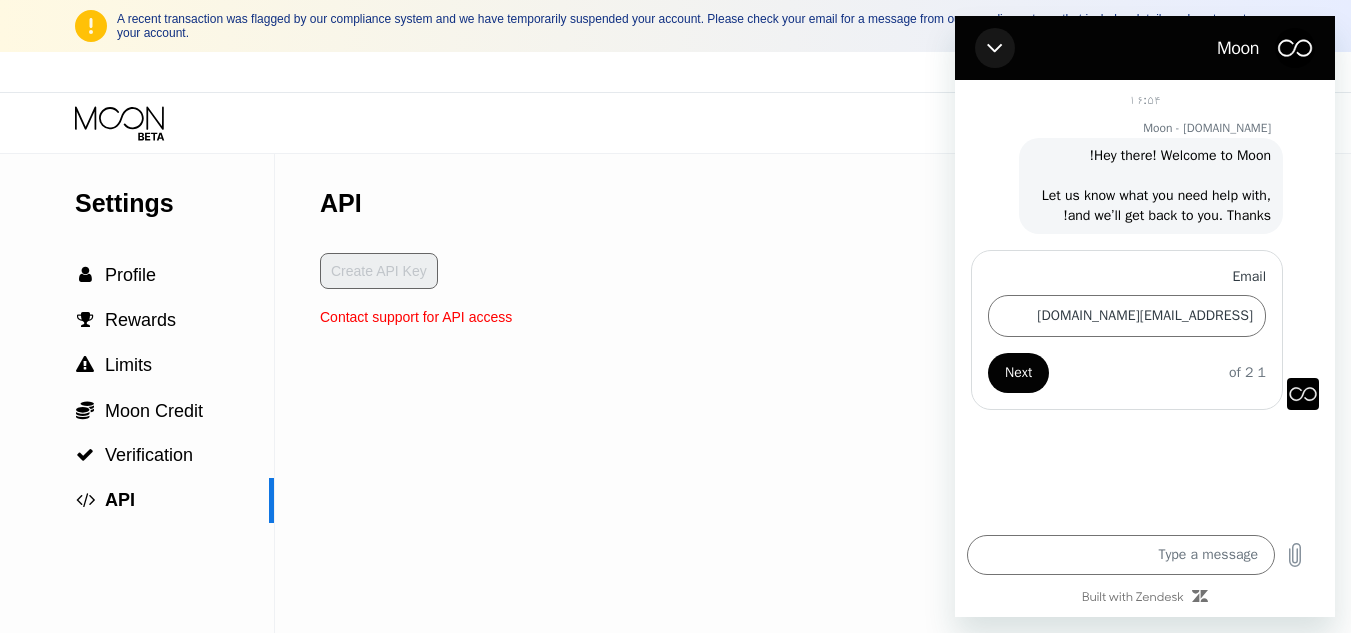 drag, startPoint x: 1002, startPoint y: 46, endPoint x: 1953, endPoint y: 65, distance: 951.18976 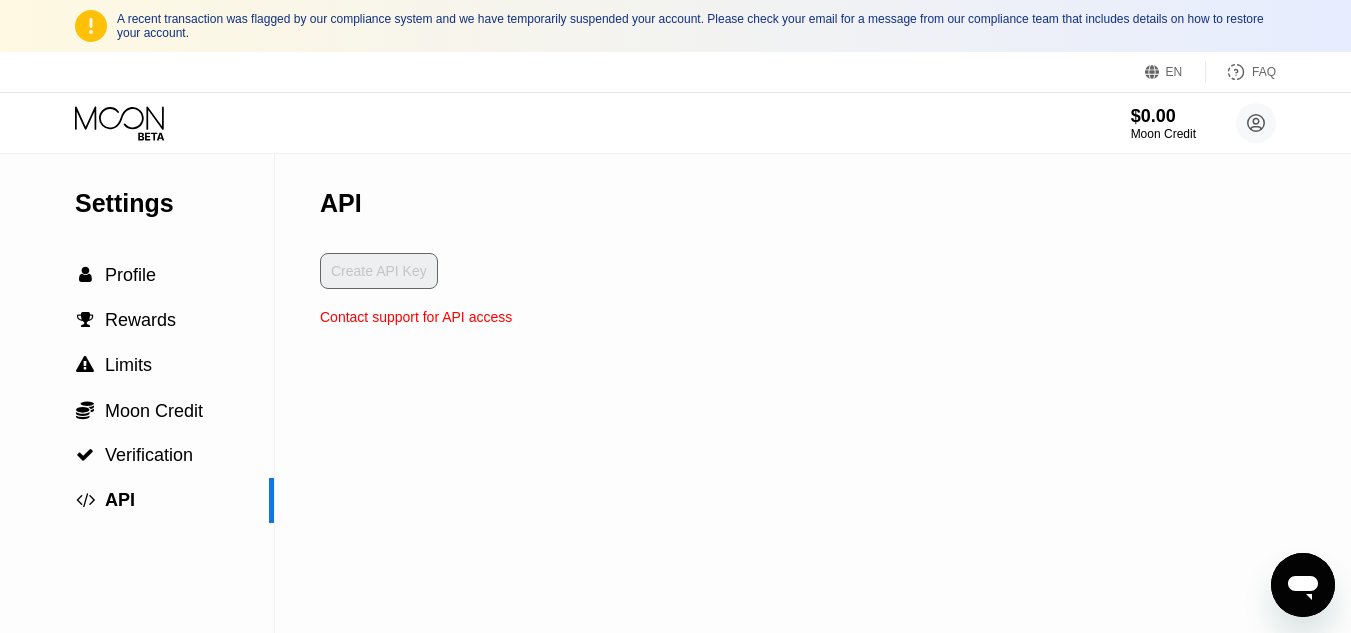 type on "x" 